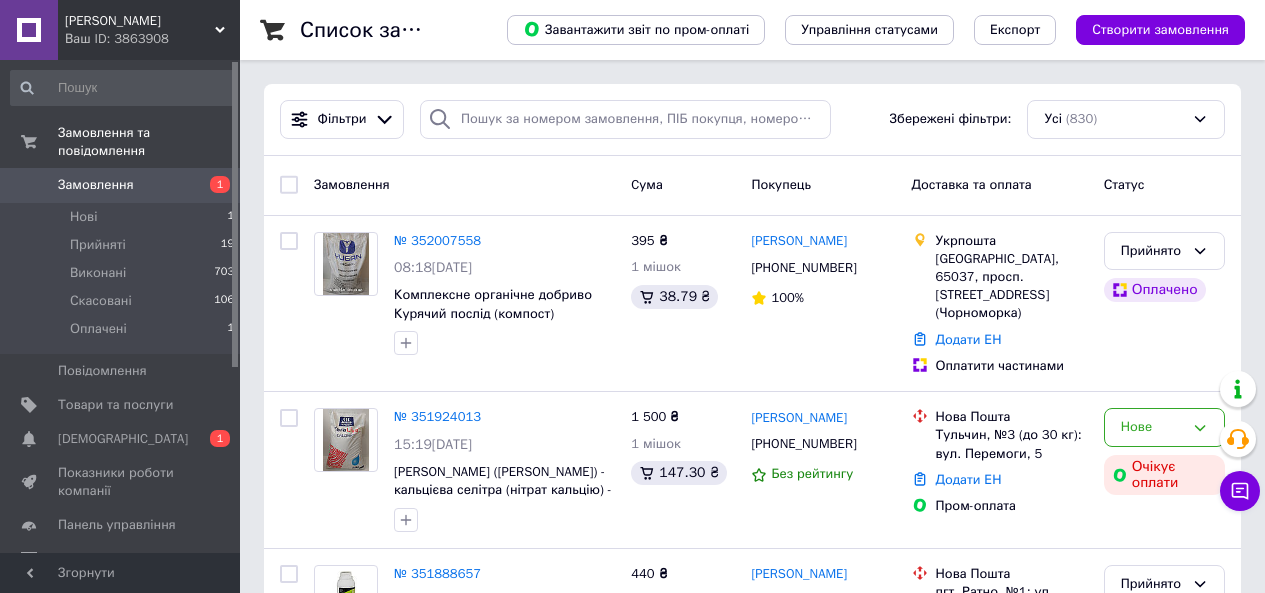 scroll, scrollTop: 0, scrollLeft: 0, axis: both 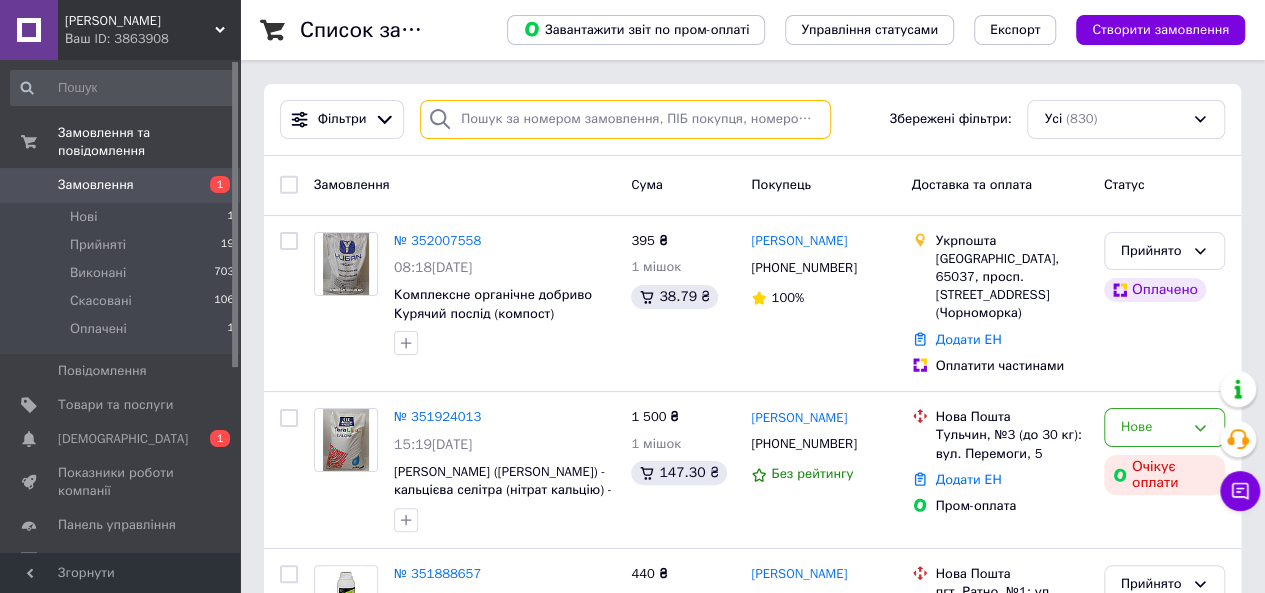 click at bounding box center [625, 119] 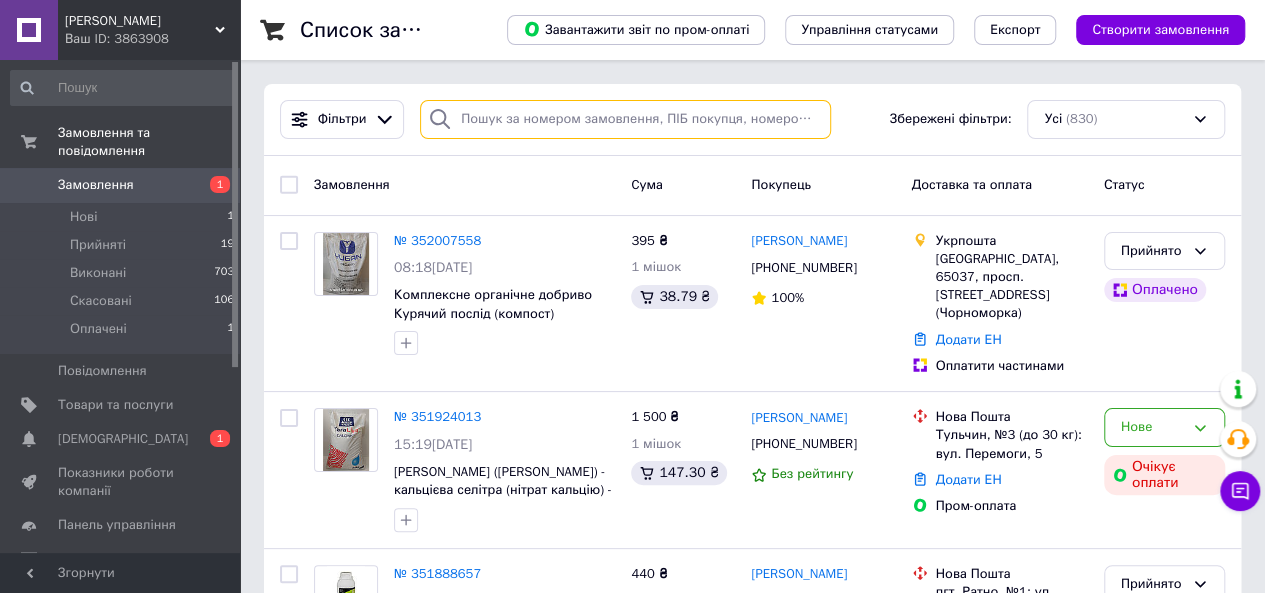 type on "а" 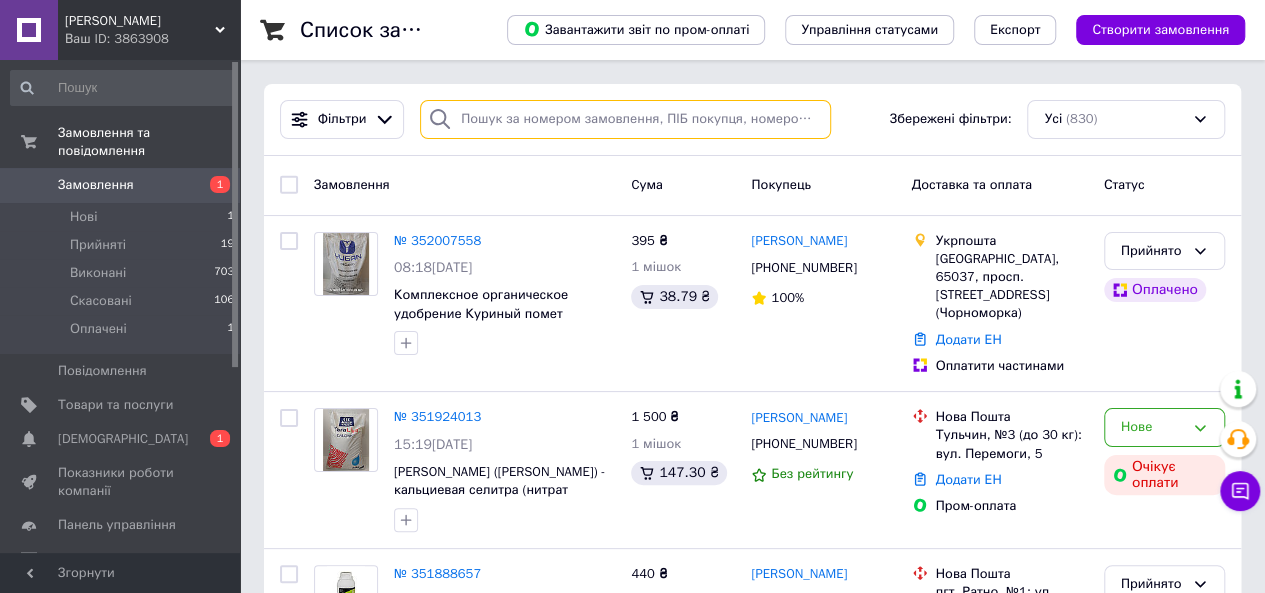 paste on "Баб'юк" 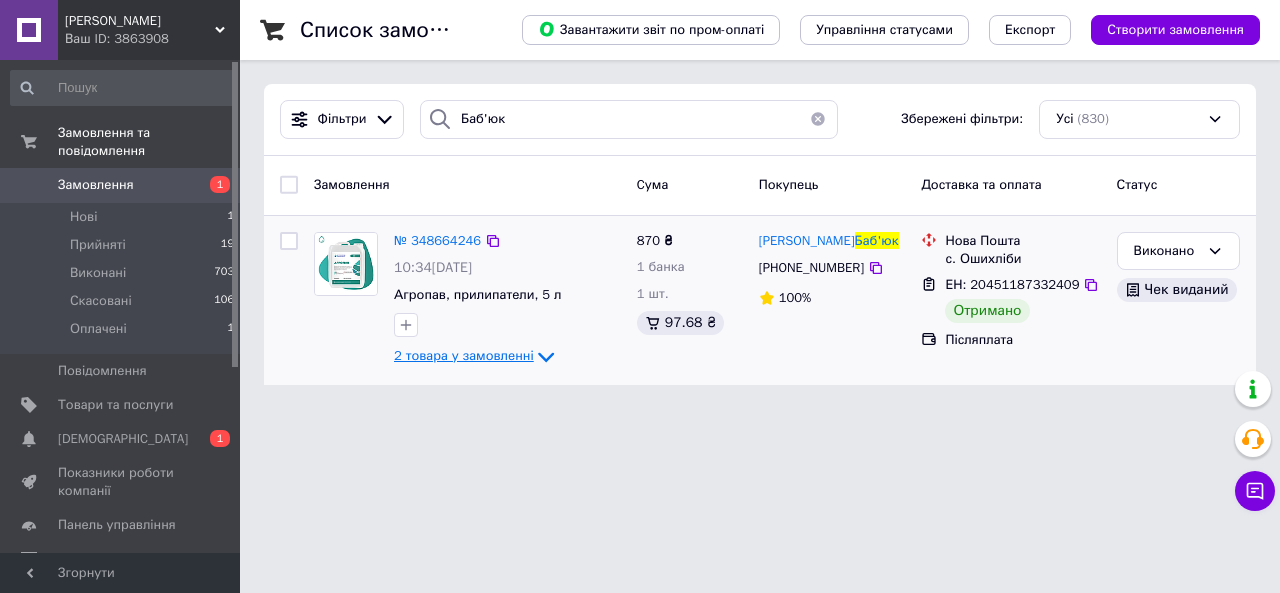 click 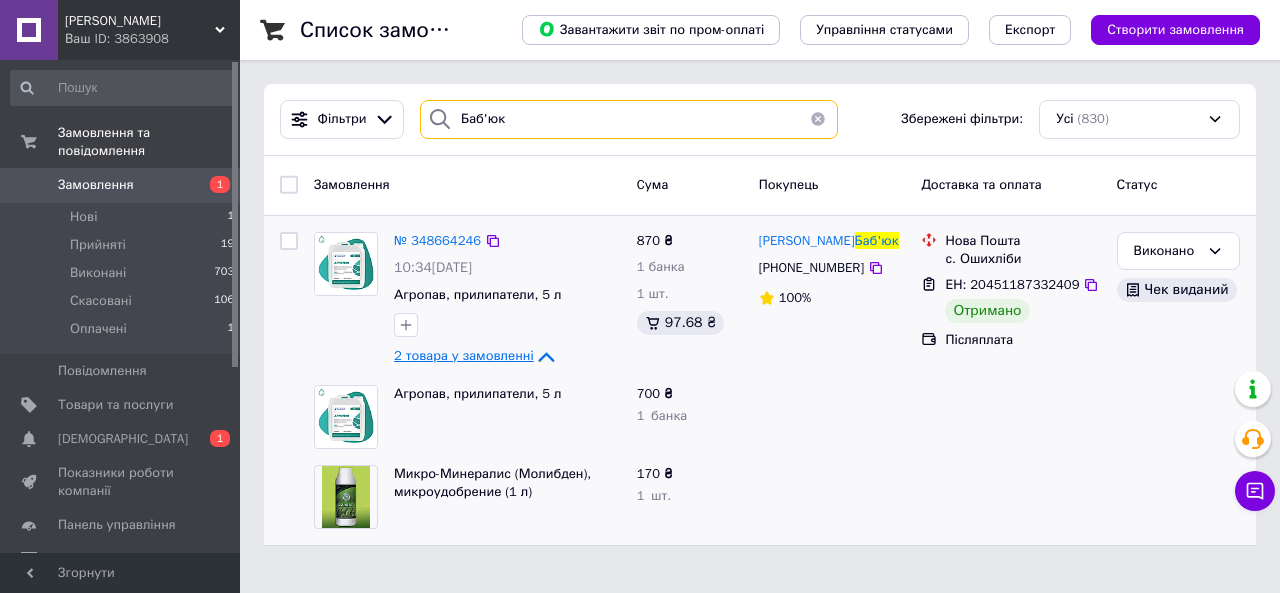 drag, startPoint x: 506, startPoint y: 119, endPoint x: 468, endPoint y: 119, distance: 38 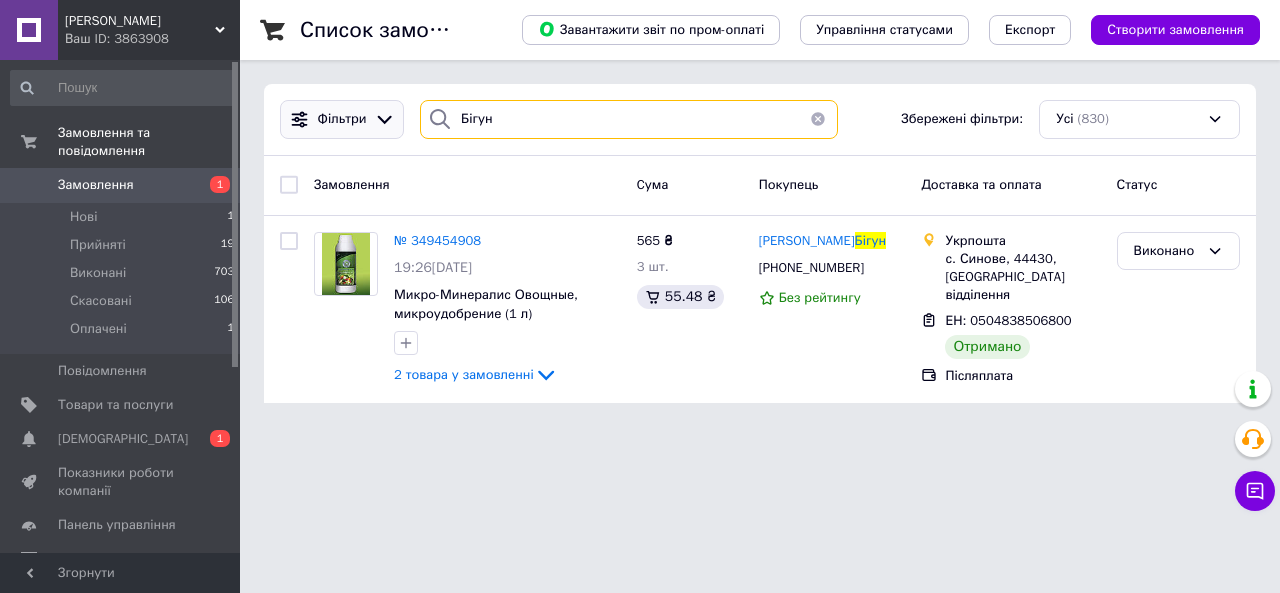 drag, startPoint x: 493, startPoint y: 123, endPoint x: 365, endPoint y: 108, distance: 128.87592 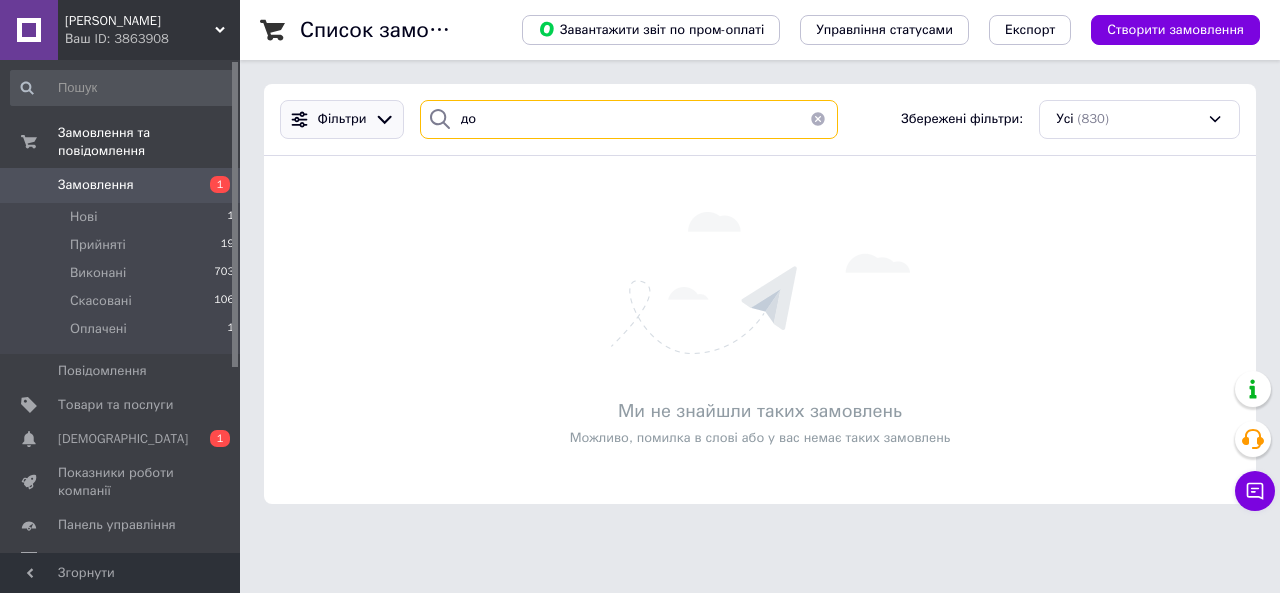 type on "д" 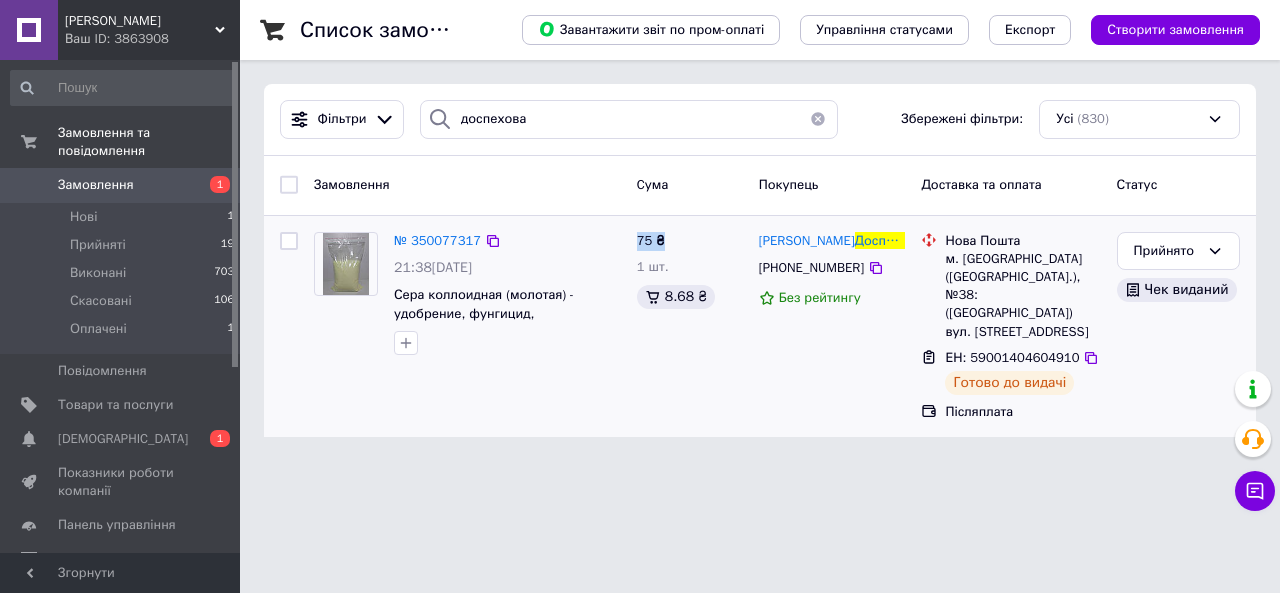 drag, startPoint x: 636, startPoint y: 239, endPoint x: 668, endPoint y: 243, distance: 32.24903 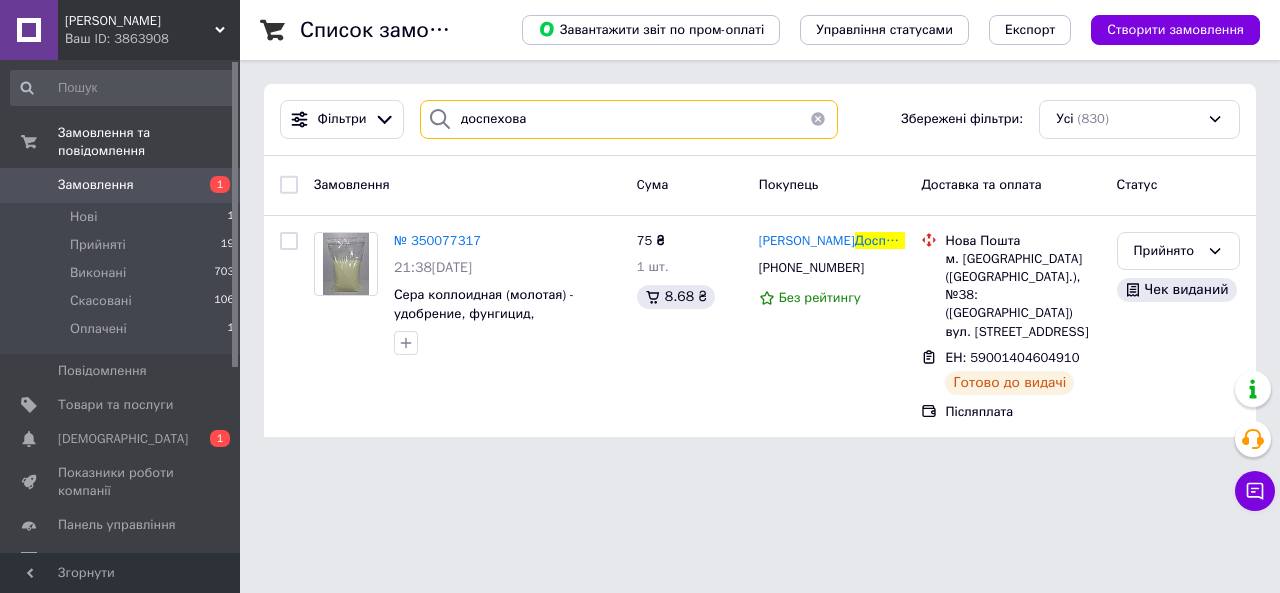 drag, startPoint x: 586, startPoint y: 122, endPoint x: 430, endPoint y: 123, distance: 156.0032 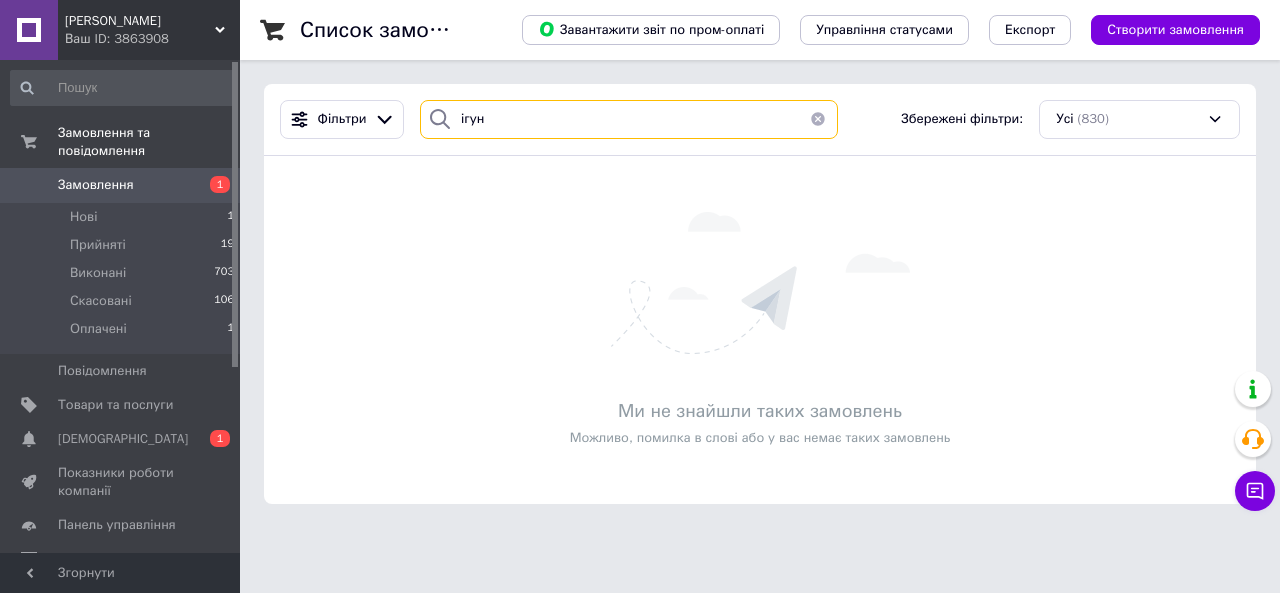 drag, startPoint x: 457, startPoint y: 119, endPoint x: 538, endPoint y: 99, distance: 83.43261 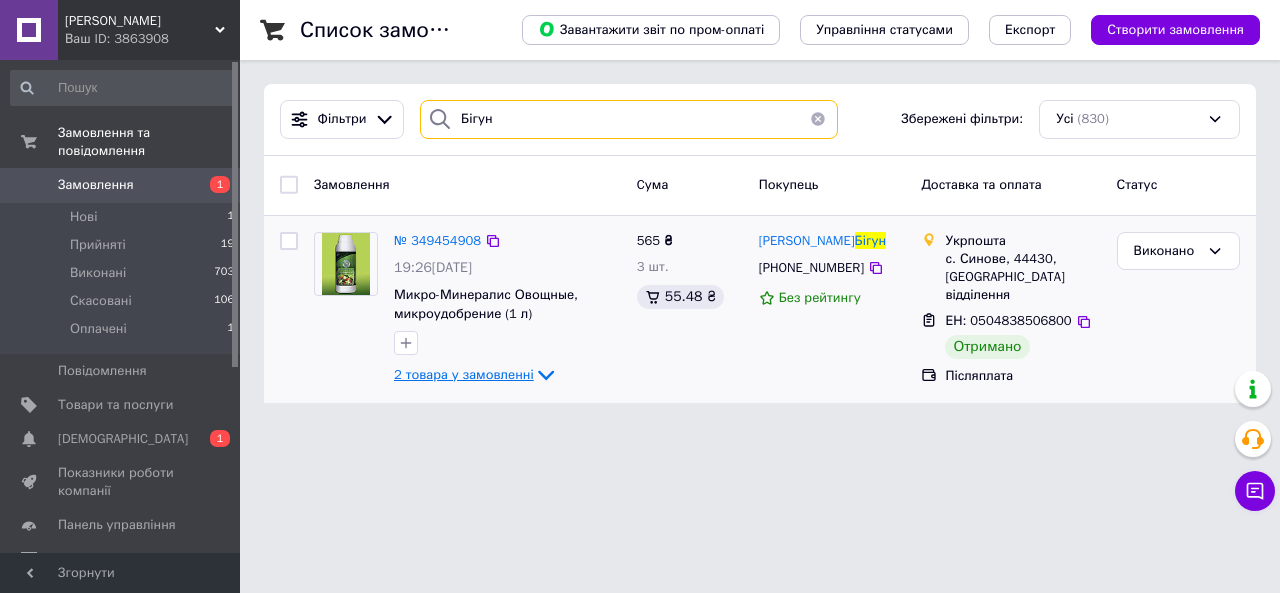 type on "Бігун" 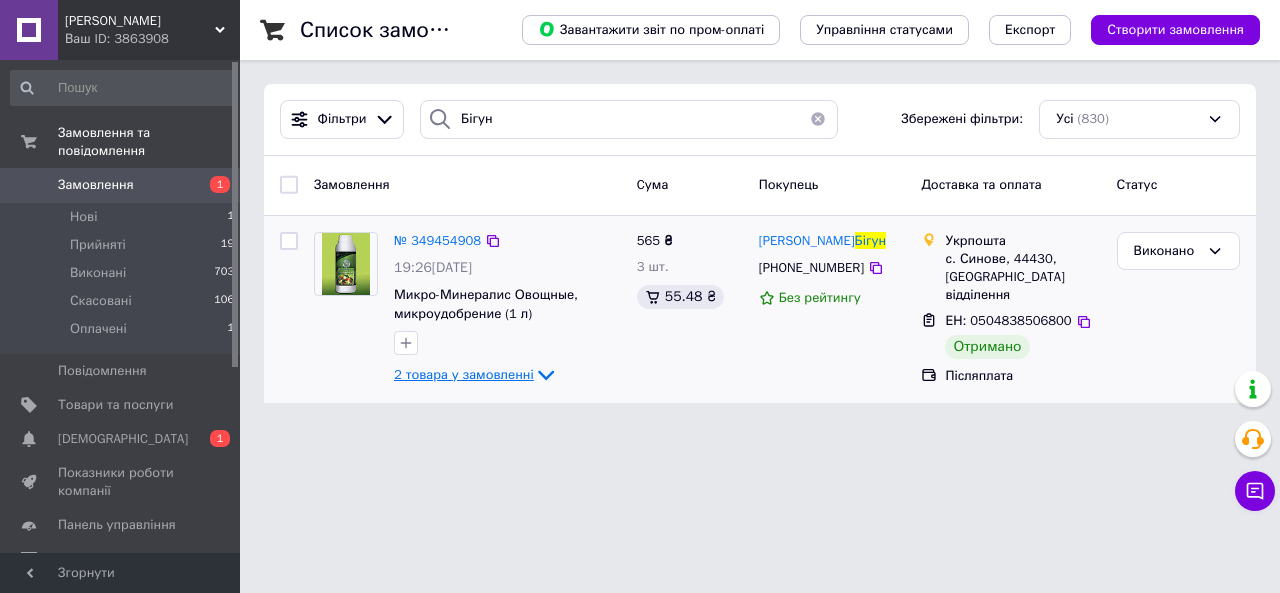 click 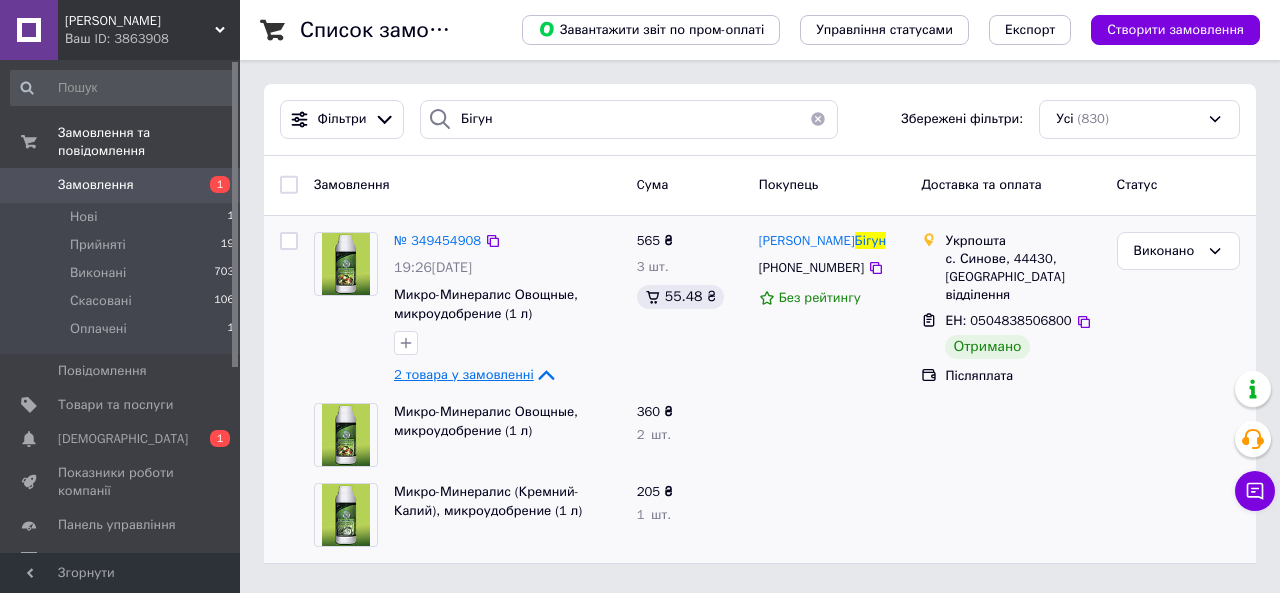 click on "Замовлення" at bounding box center (96, 185) 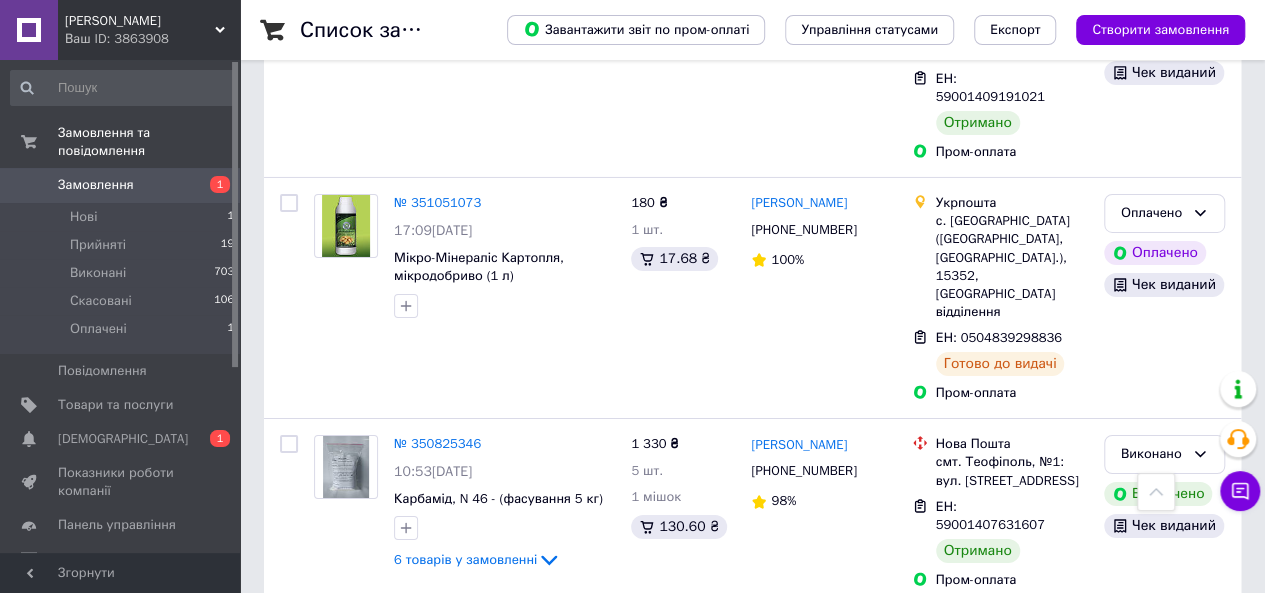 scroll, scrollTop: 3436, scrollLeft: 0, axis: vertical 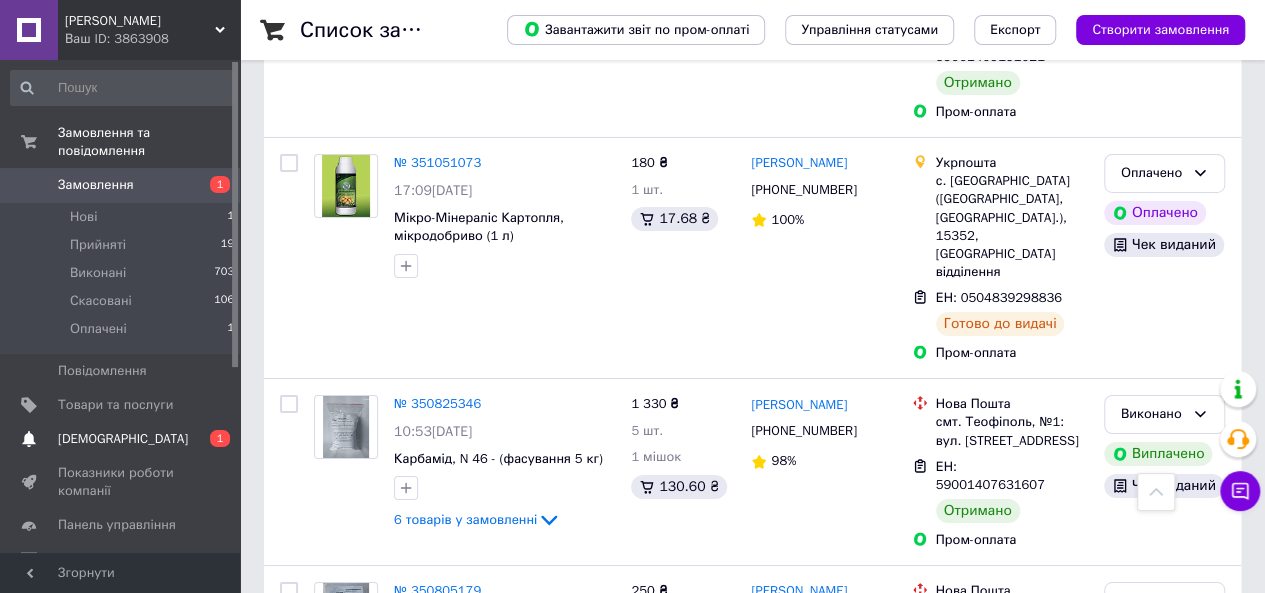 click on "[DEMOGRAPHIC_DATA]" at bounding box center (123, 439) 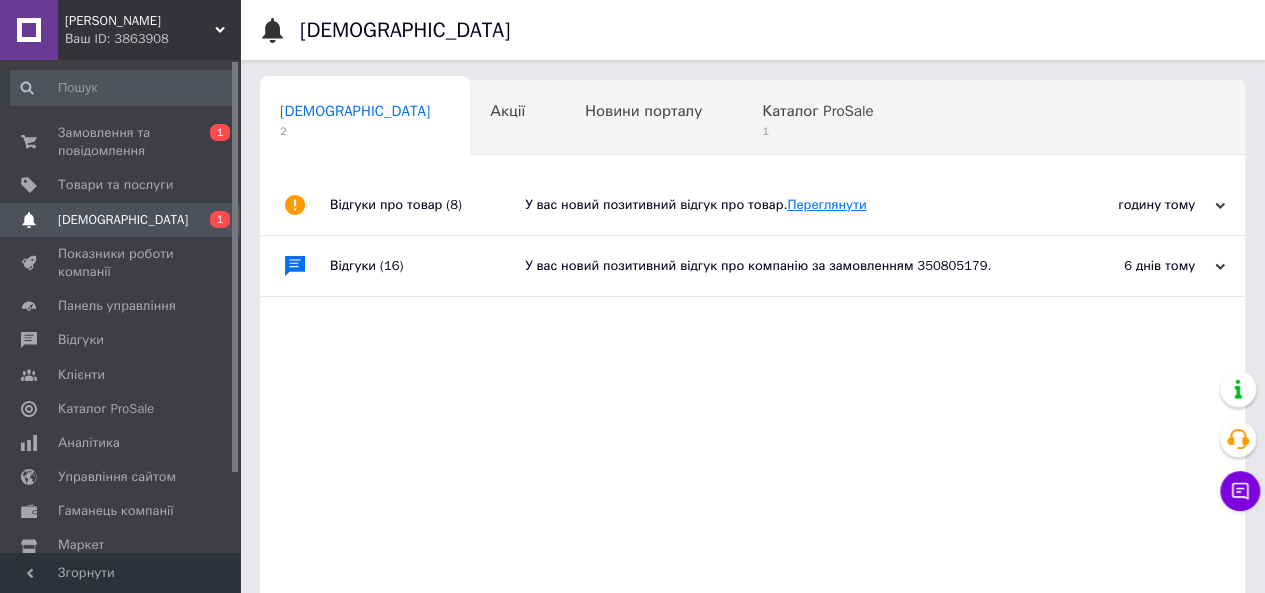 click on "Переглянути" at bounding box center (826, 204) 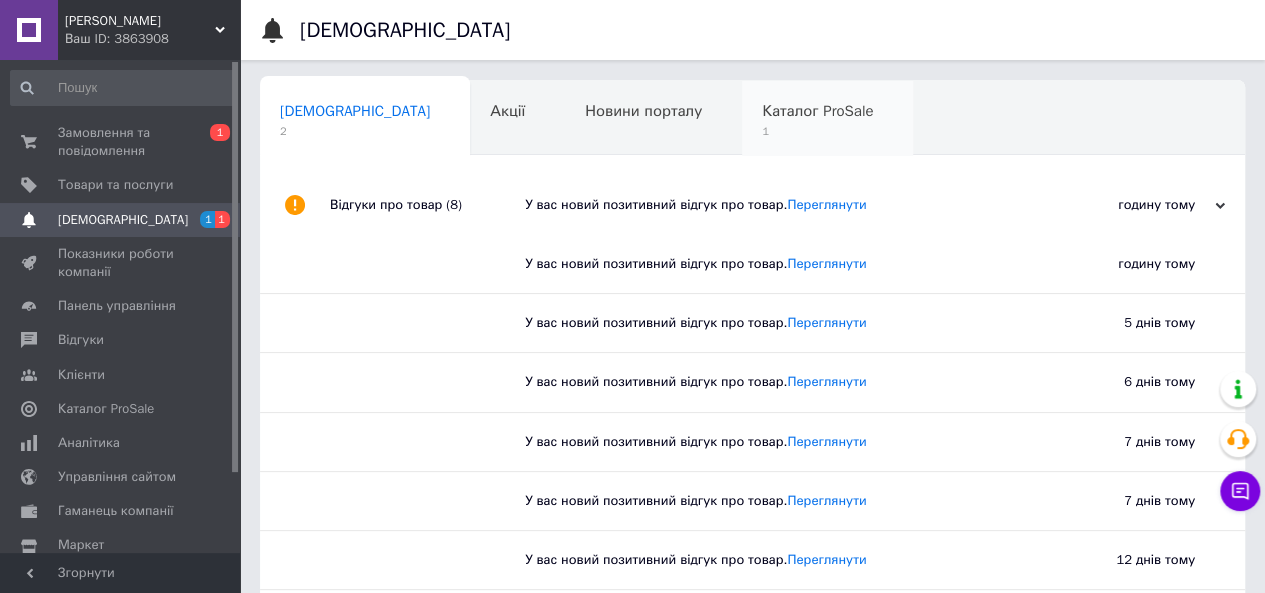 click on "1" at bounding box center (817, 131) 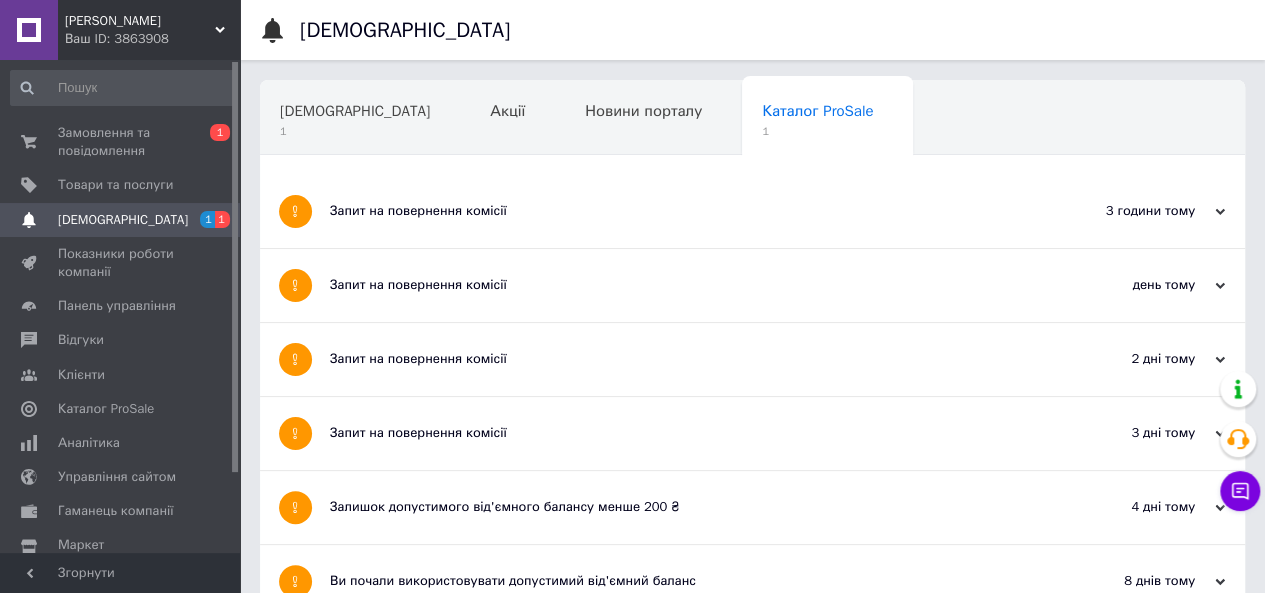 click on "Запит на повернення комісії" at bounding box center (677, 211) 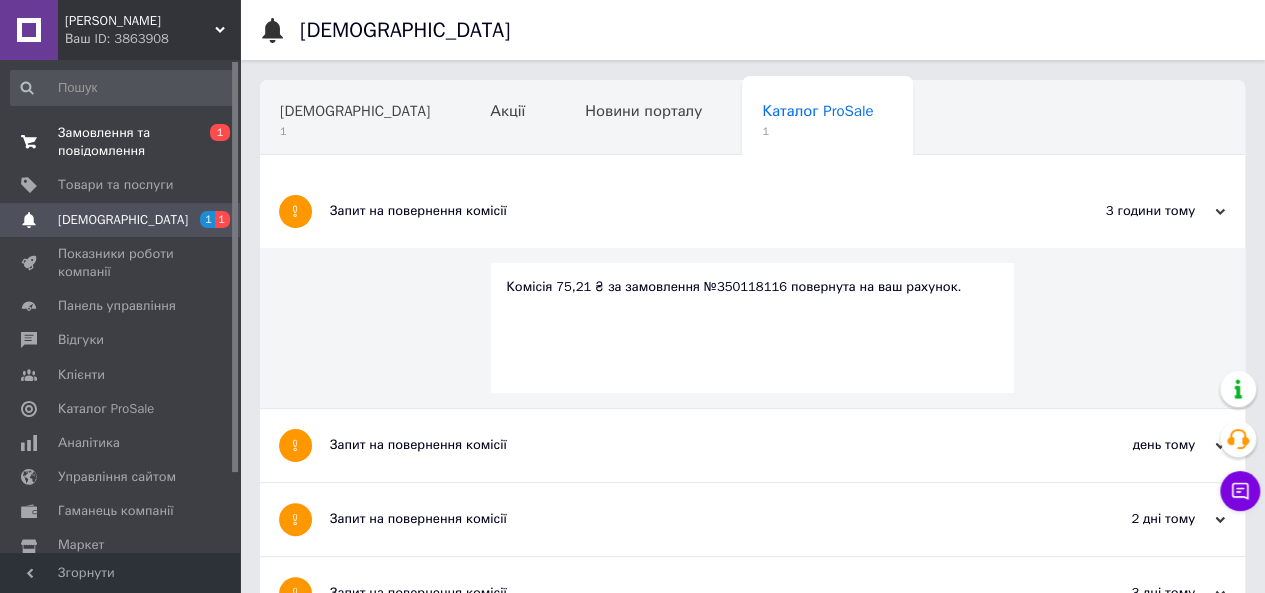 click on "Замовлення та повідомлення" at bounding box center [121, 142] 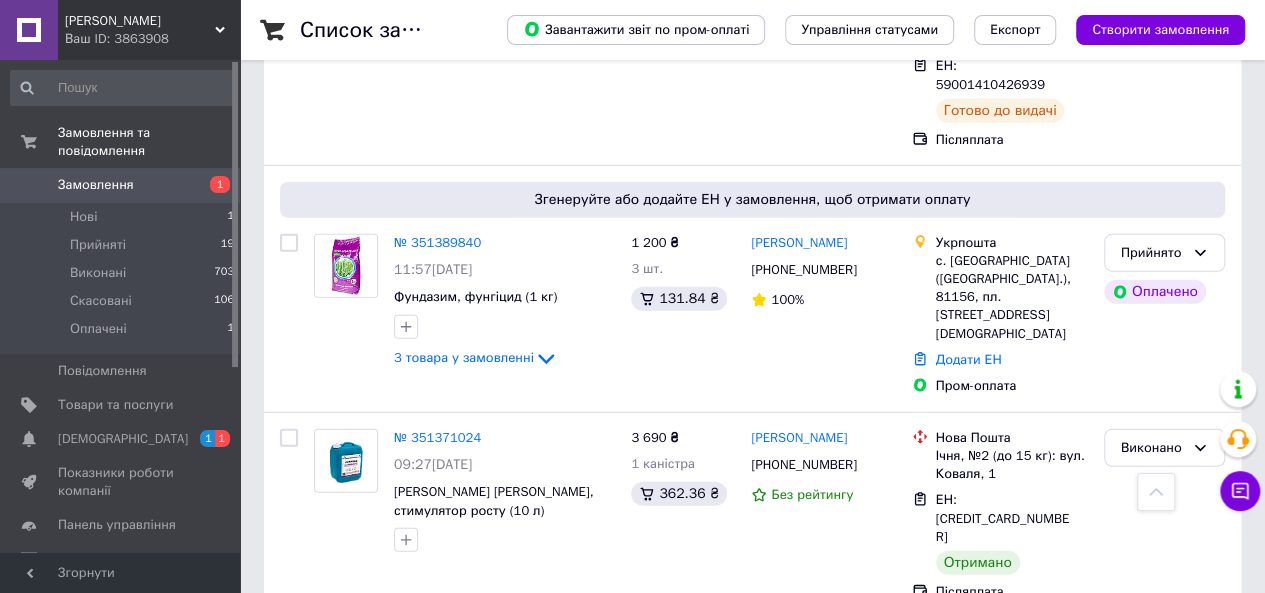 scroll, scrollTop: 566, scrollLeft: 0, axis: vertical 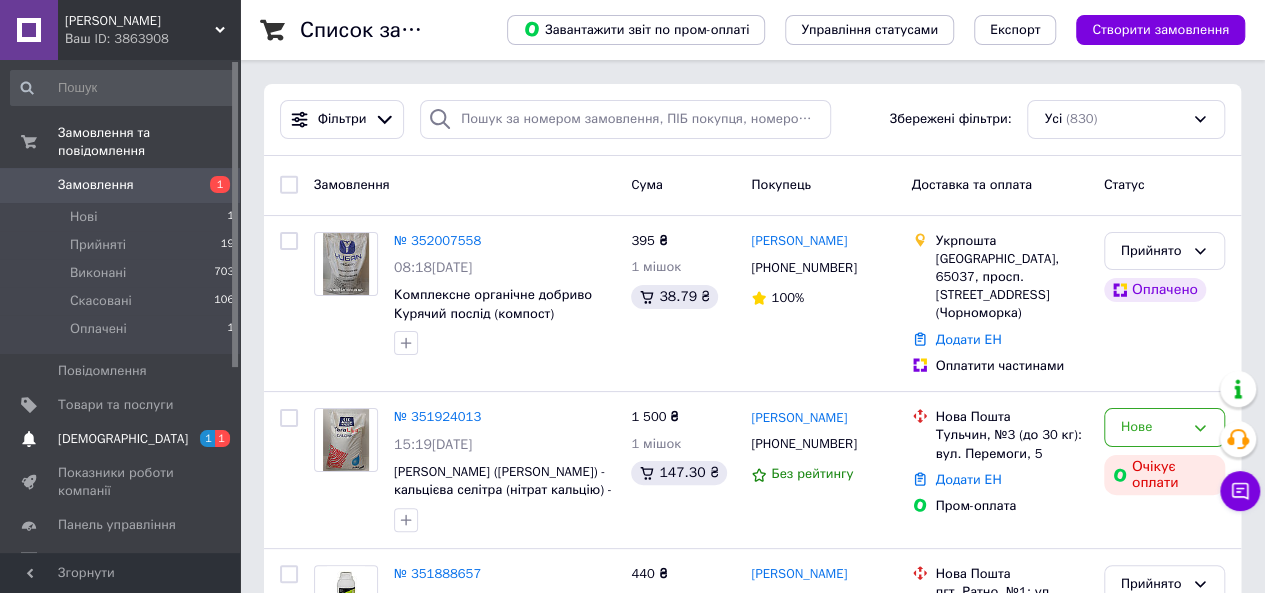 click on "[DEMOGRAPHIC_DATA]" at bounding box center [123, 439] 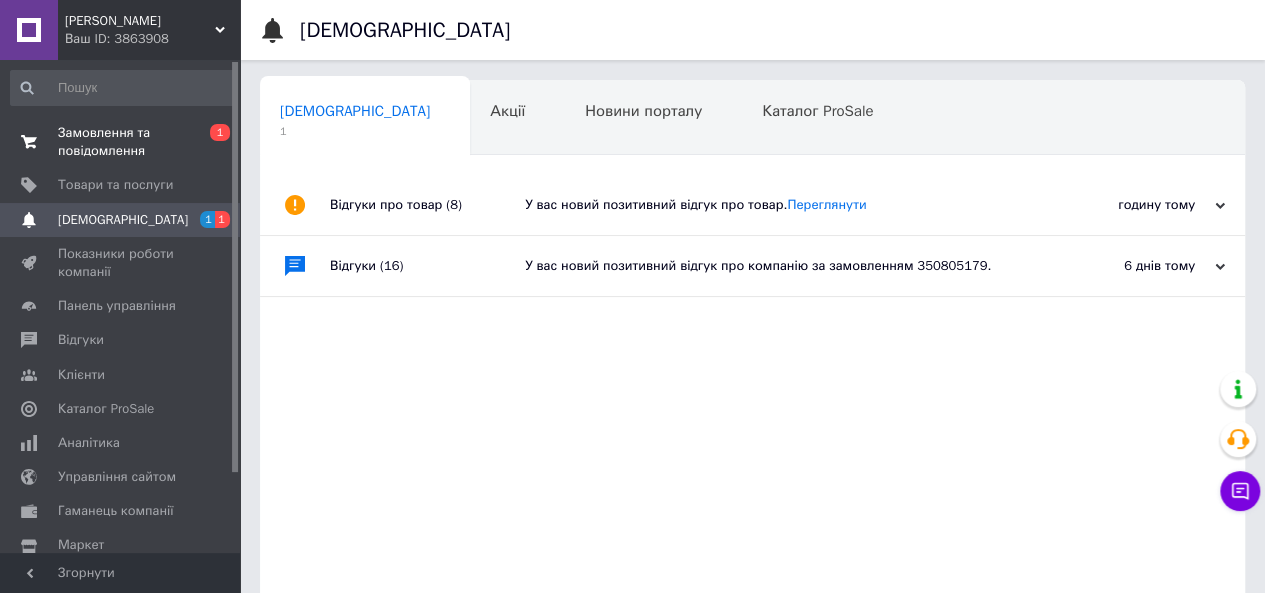 click on "Замовлення та повідомлення" at bounding box center (121, 142) 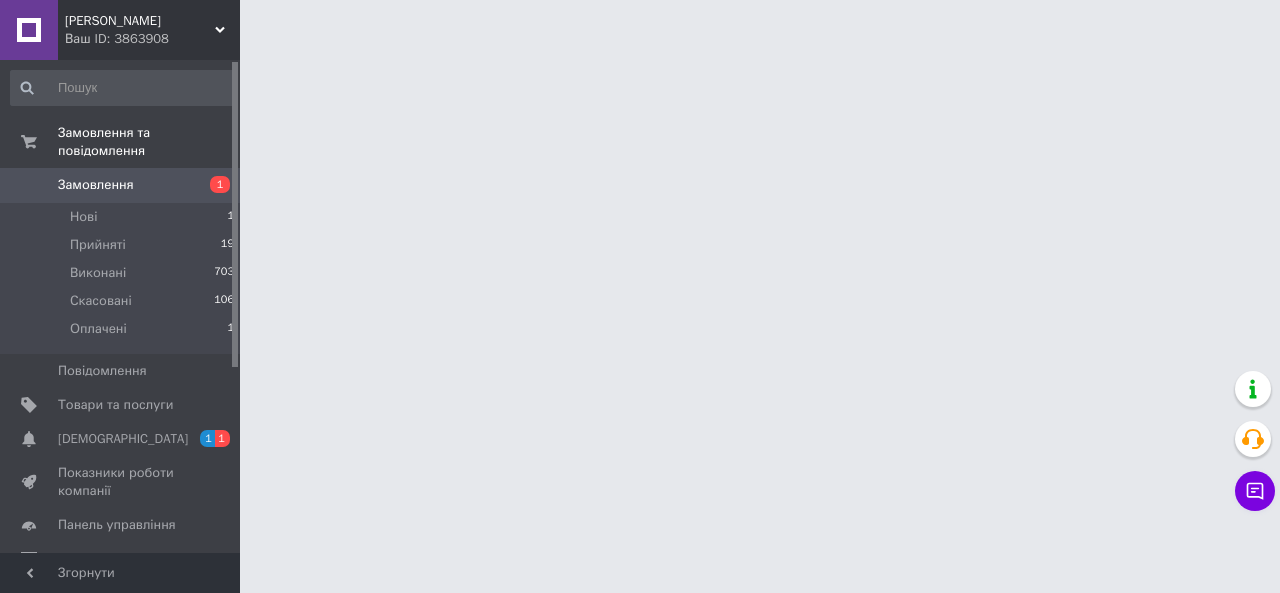 click on "Замовлення" at bounding box center [96, 185] 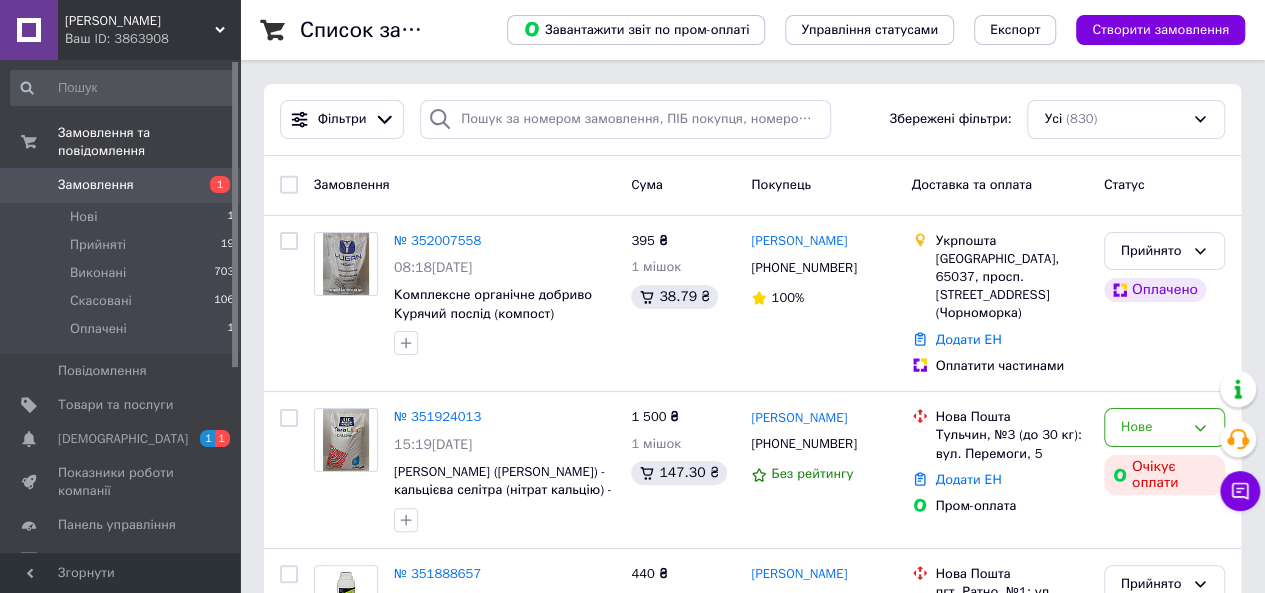 click on "Замовлення" at bounding box center (96, 185) 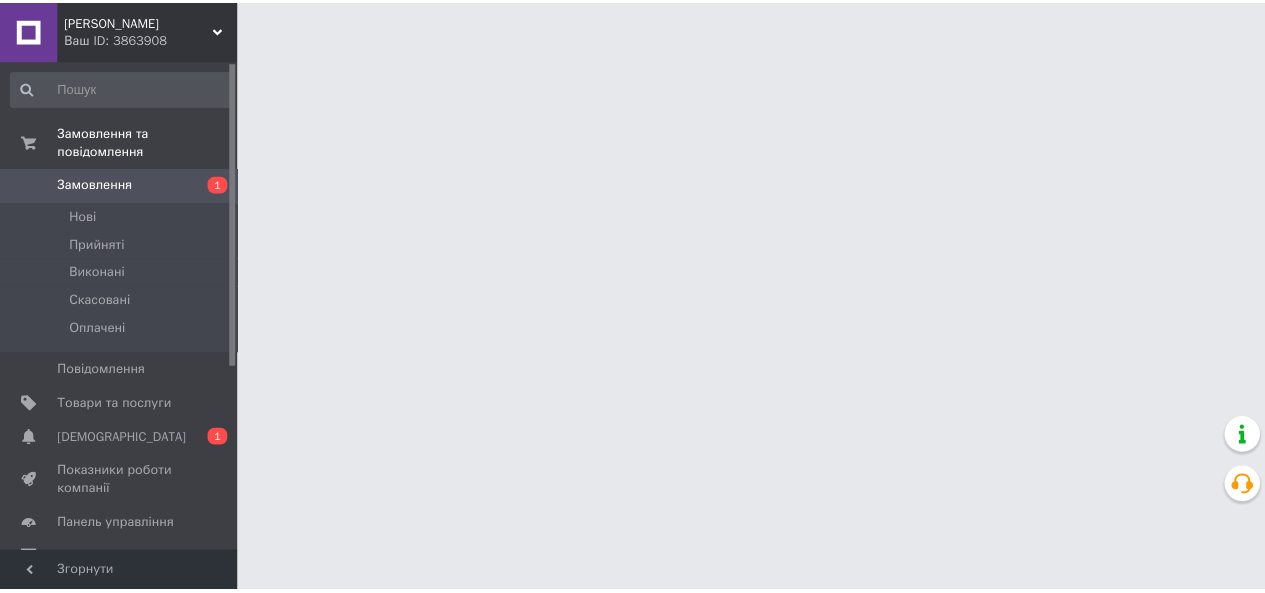 scroll, scrollTop: 0, scrollLeft: 0, axis: both 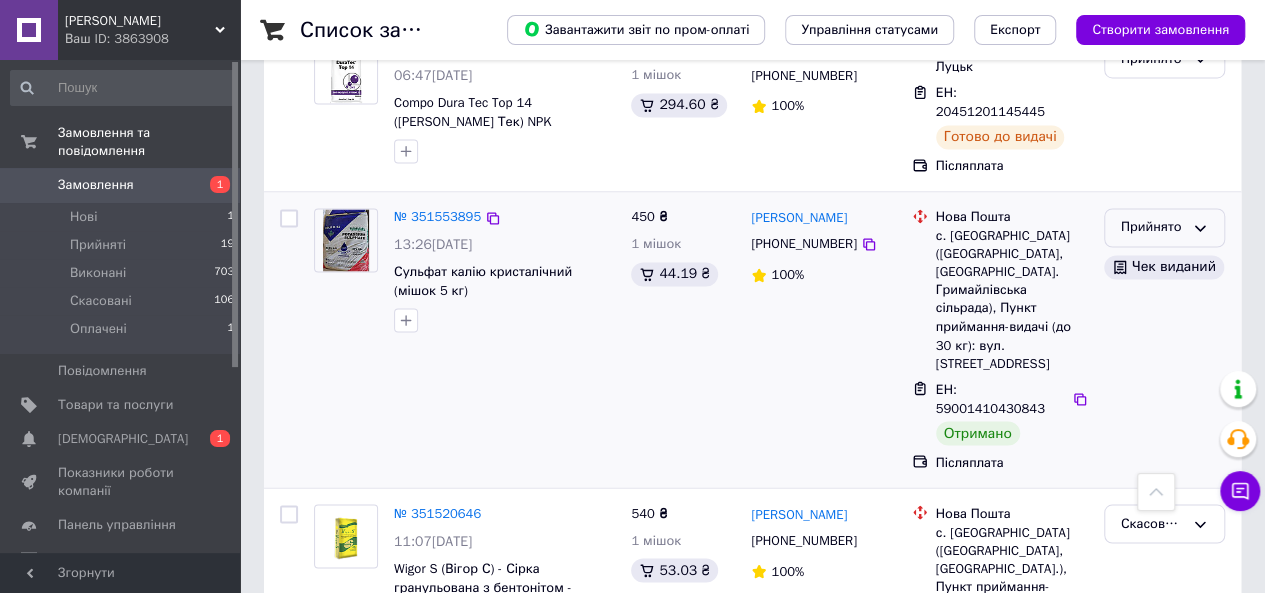 click 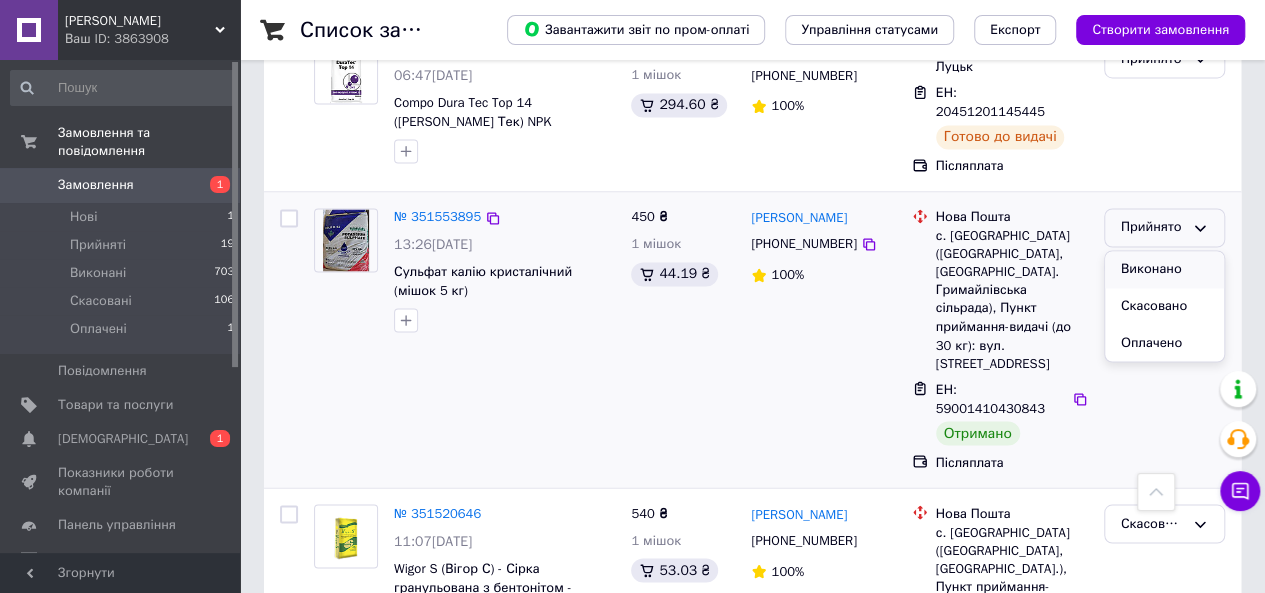 click on "Виконано" at bounding box center (1164, 269) 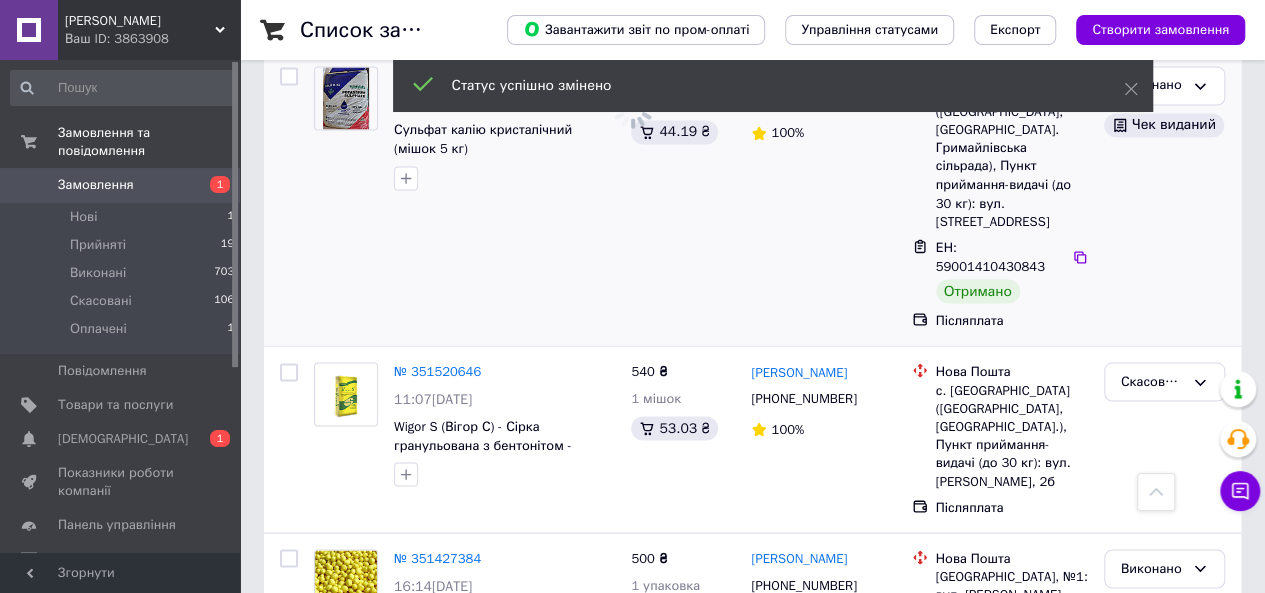 scroll, scrollTop: 1725, scrollLeft: 0, axis: vertical 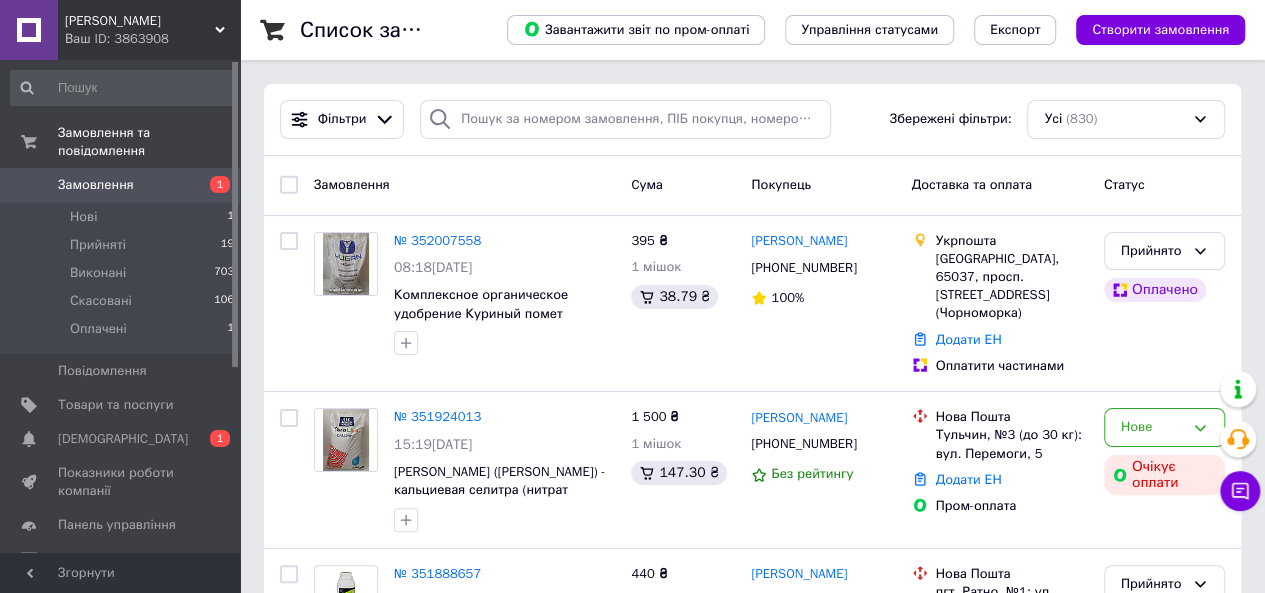click on "Замовлення" at bounding box center (96, 185) 